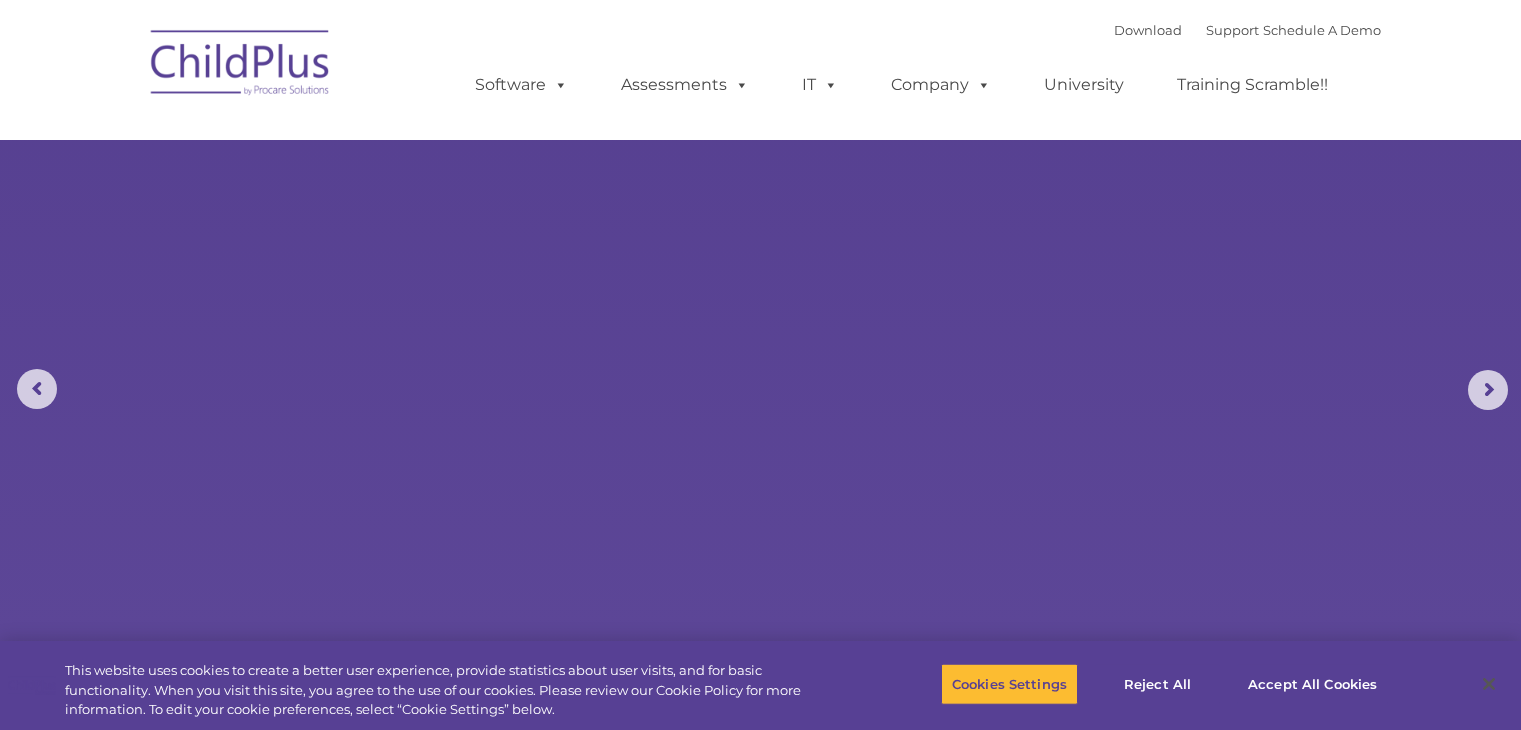 scroll, scrollTop: 0, scrollLeft: 0, axis: both 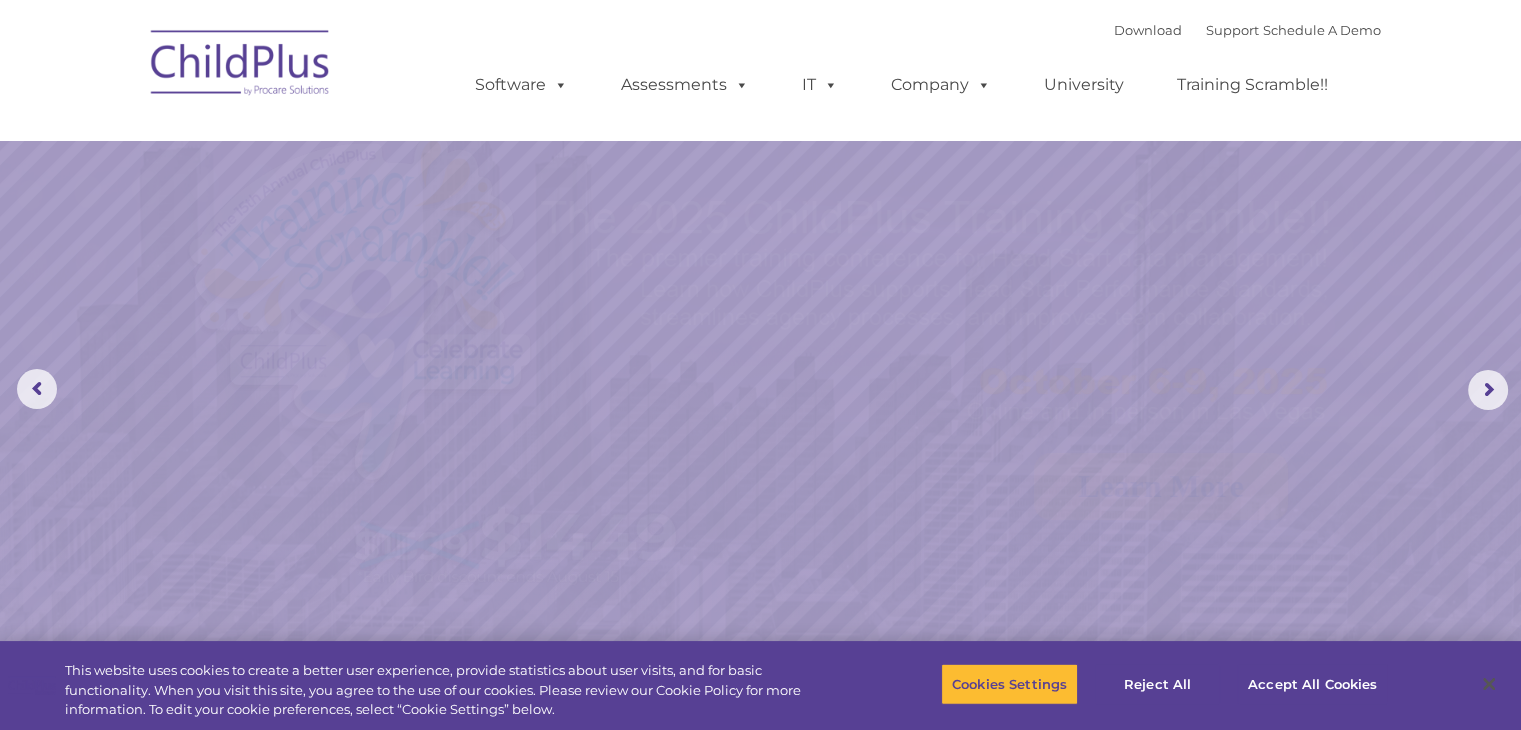 select on "MEDIUM" 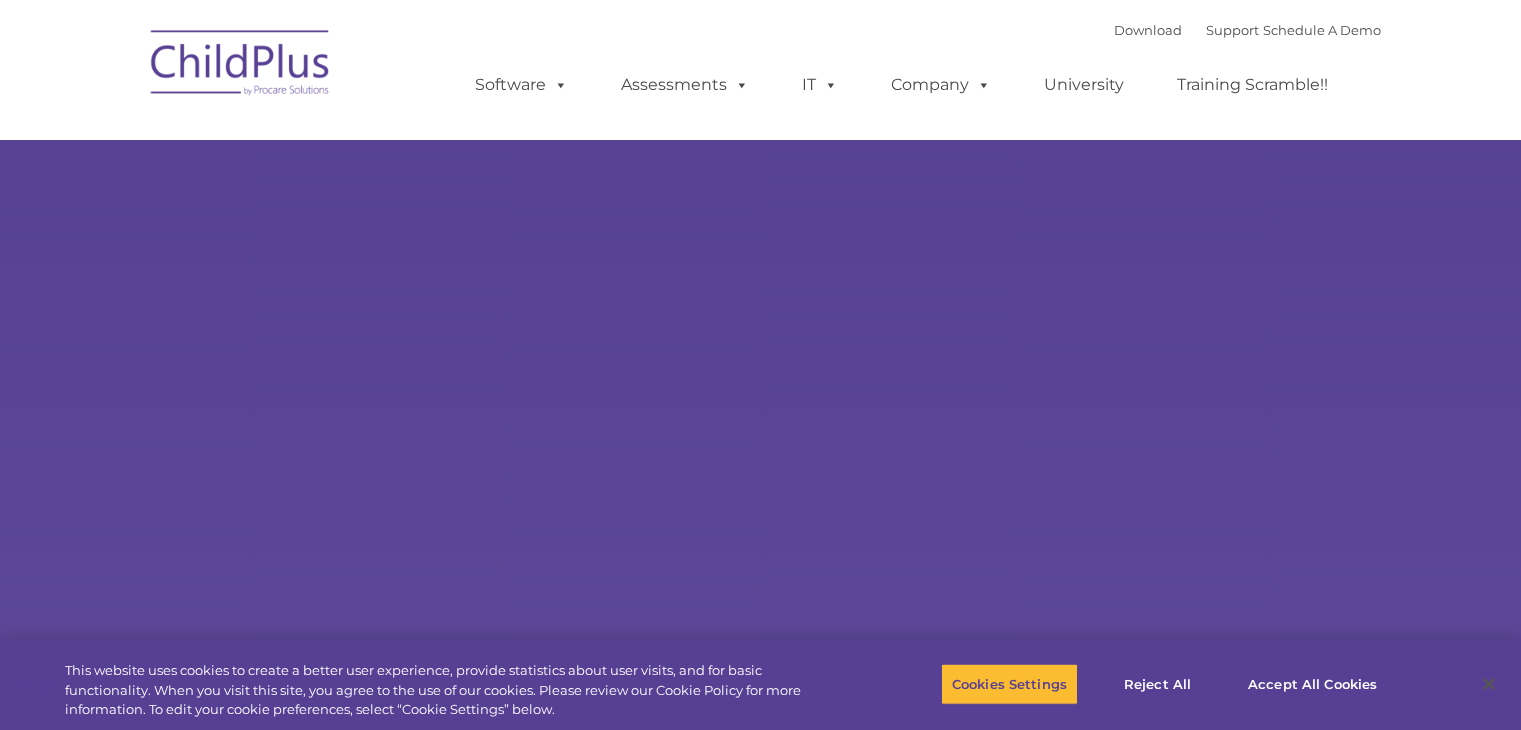 scroll, scrollTop: 0, scrollLeft: 0, axis: both 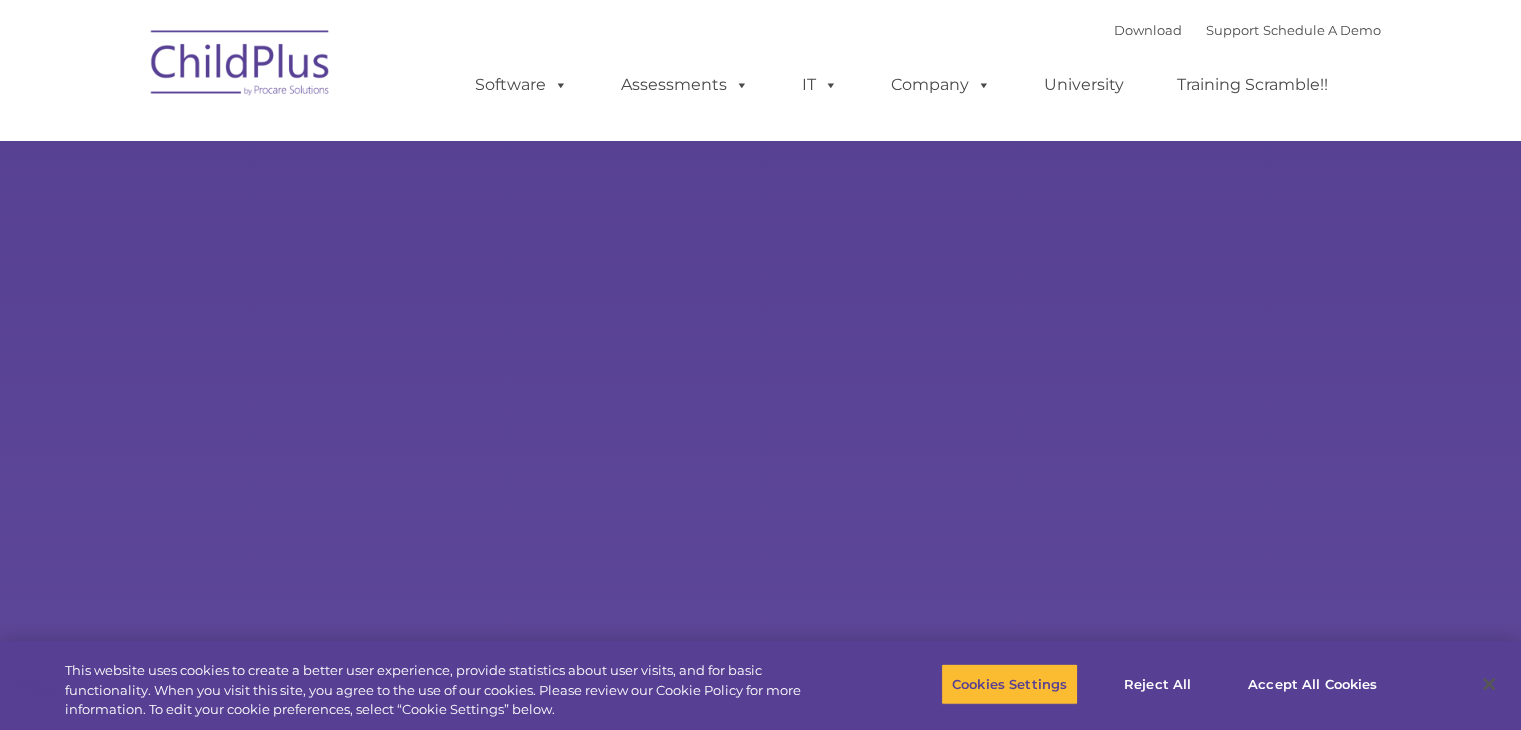 select on "MEDIUM" 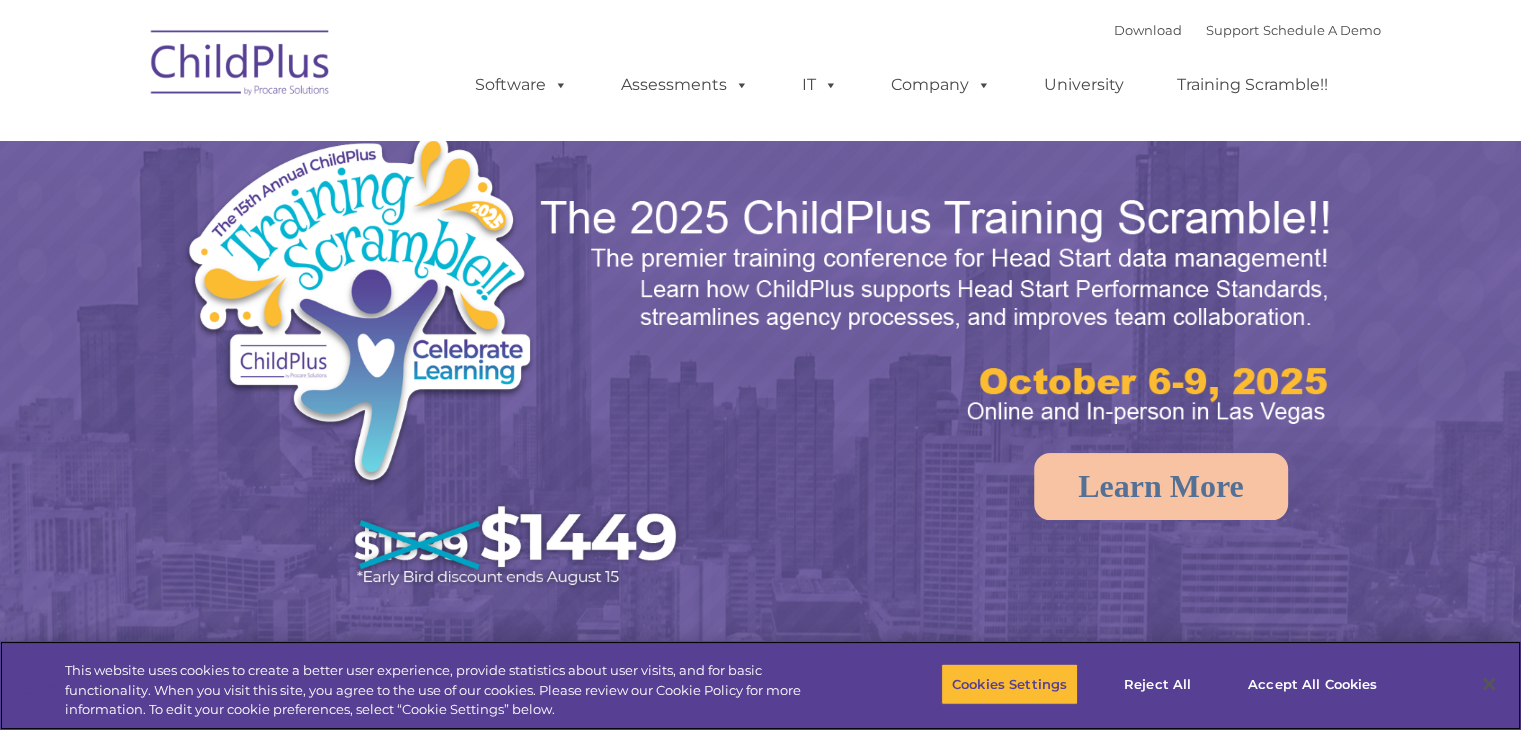 scroll, scrollTop: 0, scrollLeft: 0, axis: both 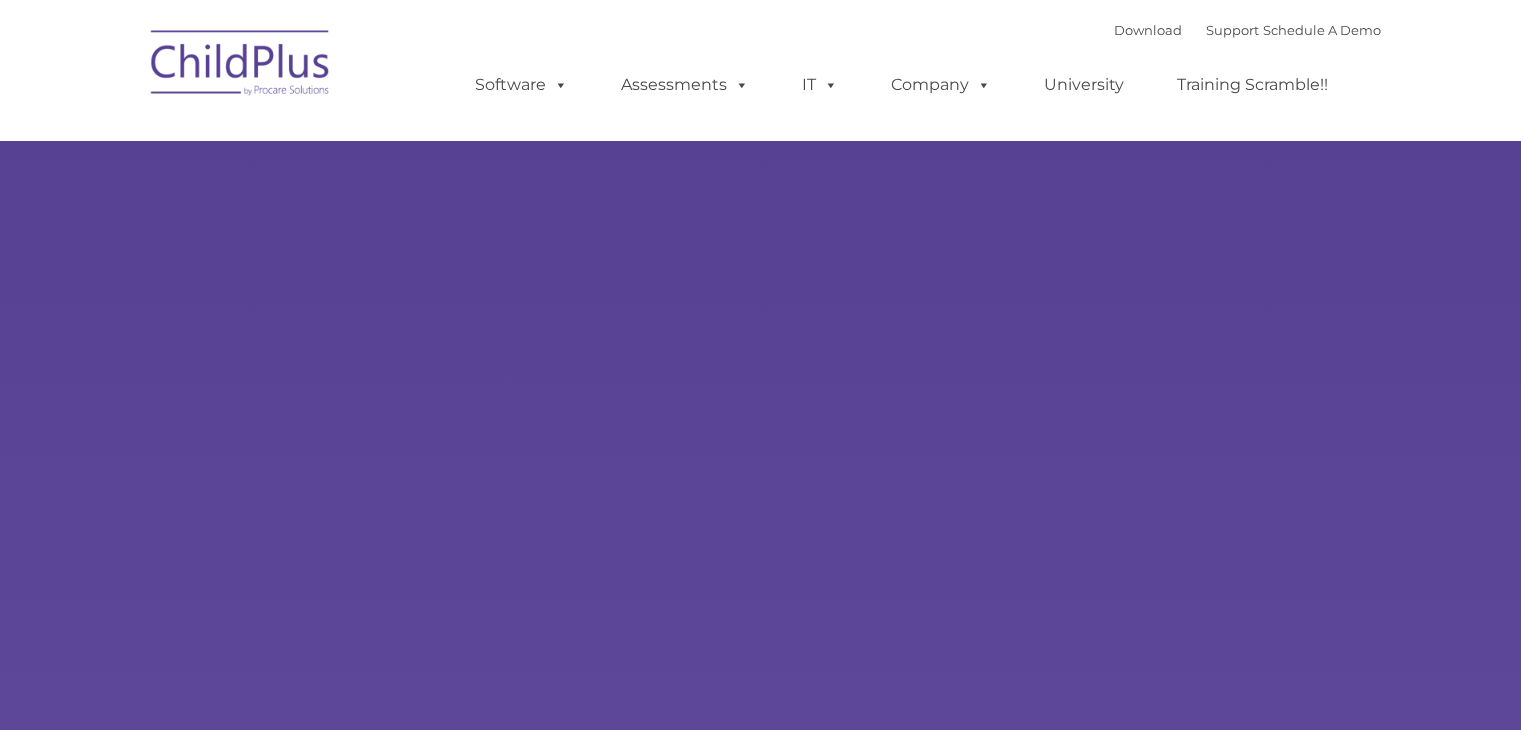 type on "" 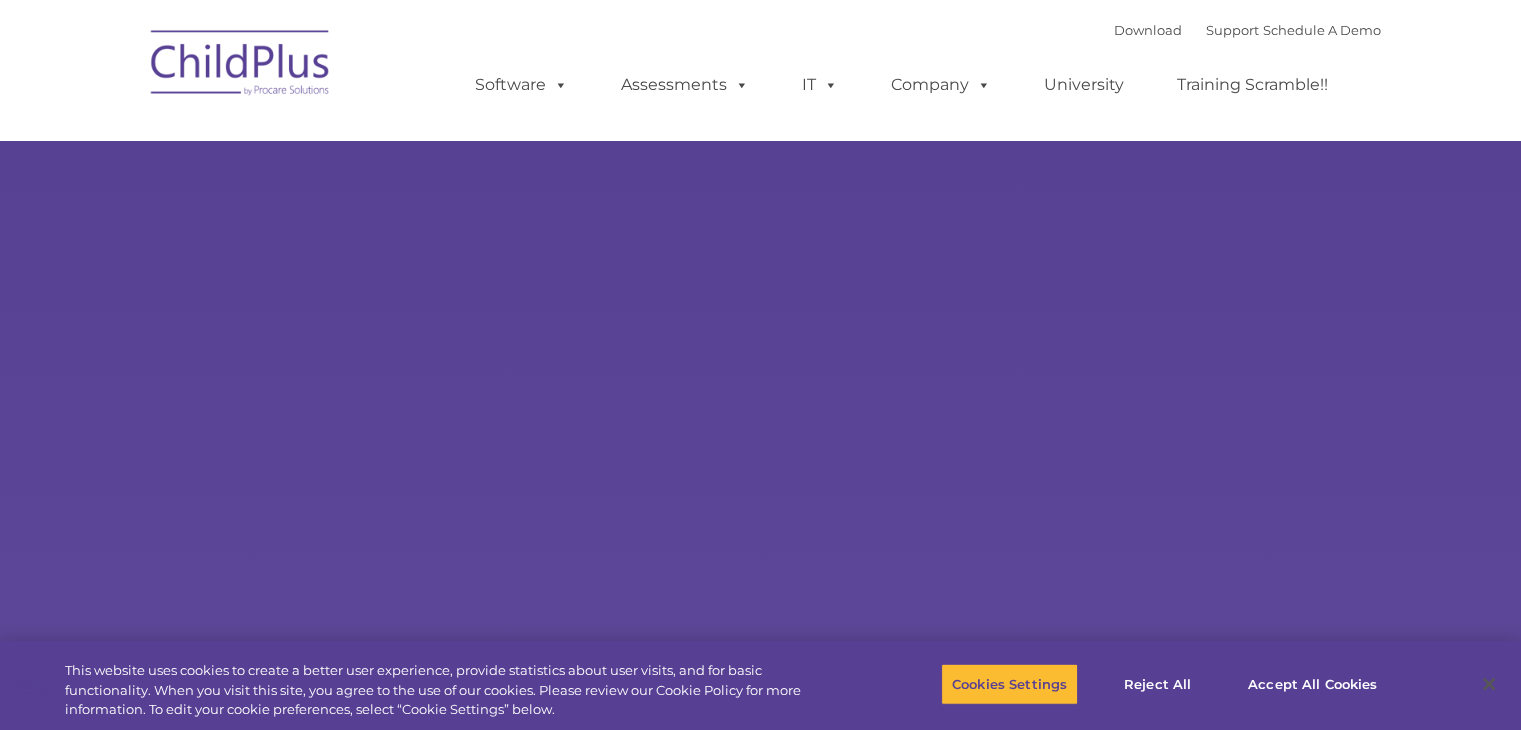 select on "MEDIUM" 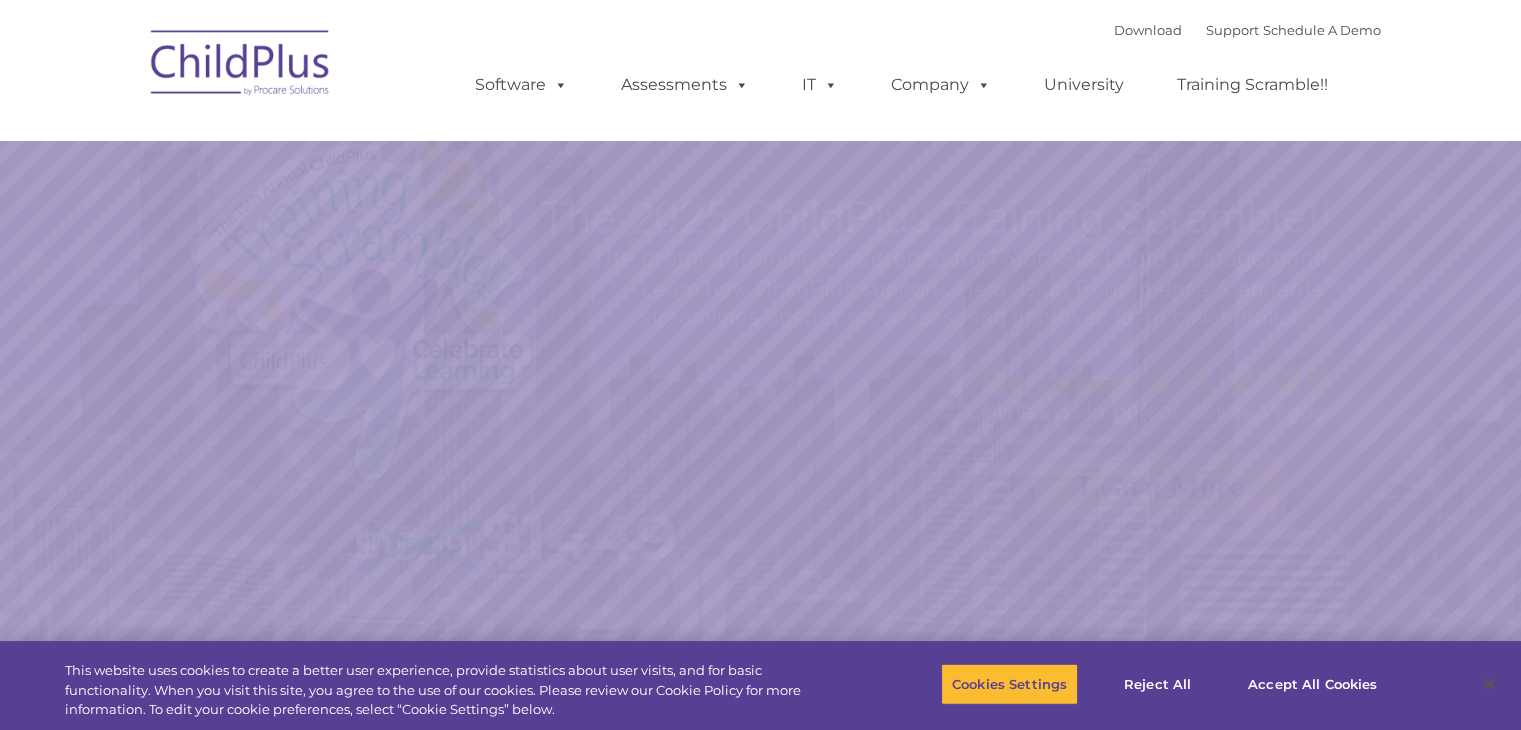 scroll, scrollTop: 0, scrollLeft: 0, axis: both 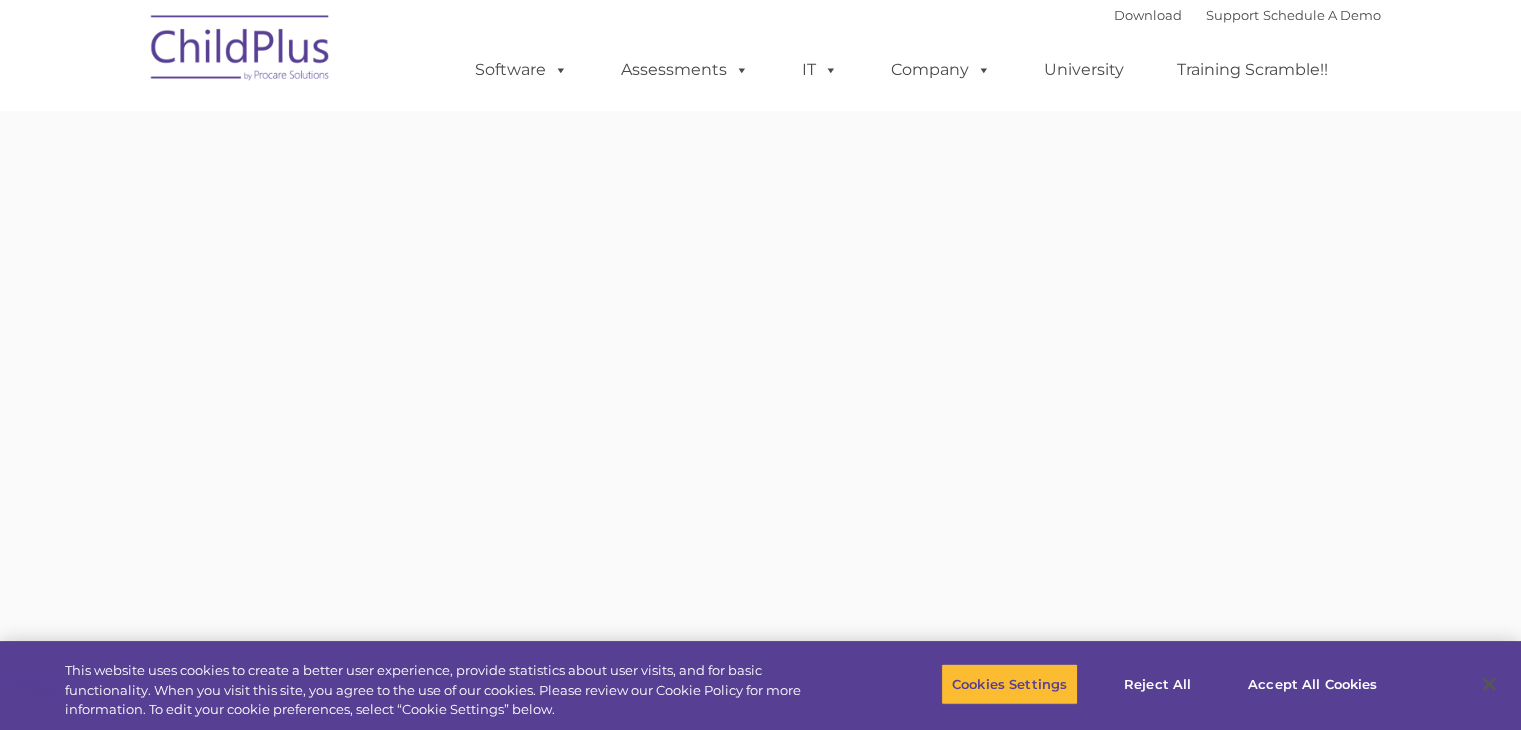 type on "" 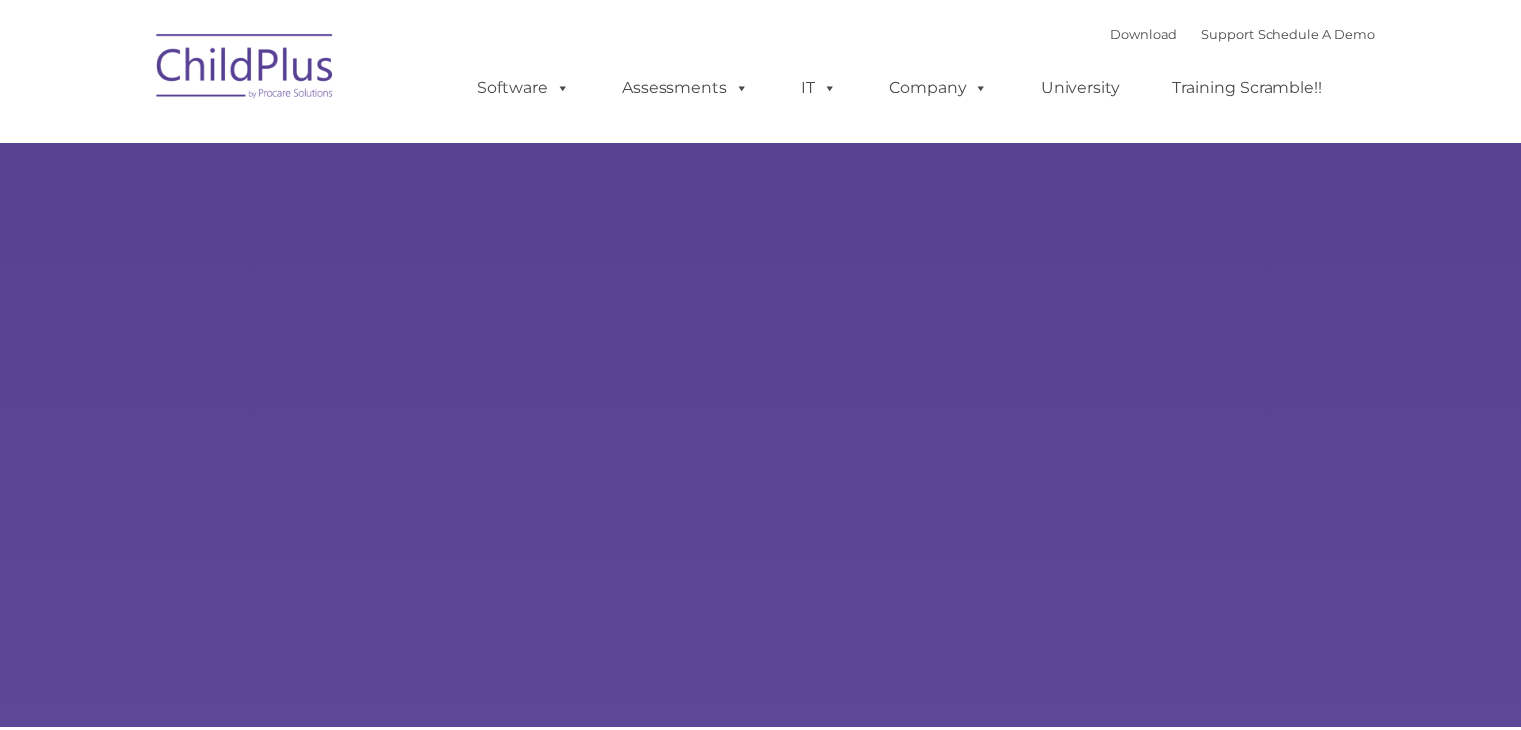 scroll, scrollTop: 0, scrollLeft: 0, axis: both 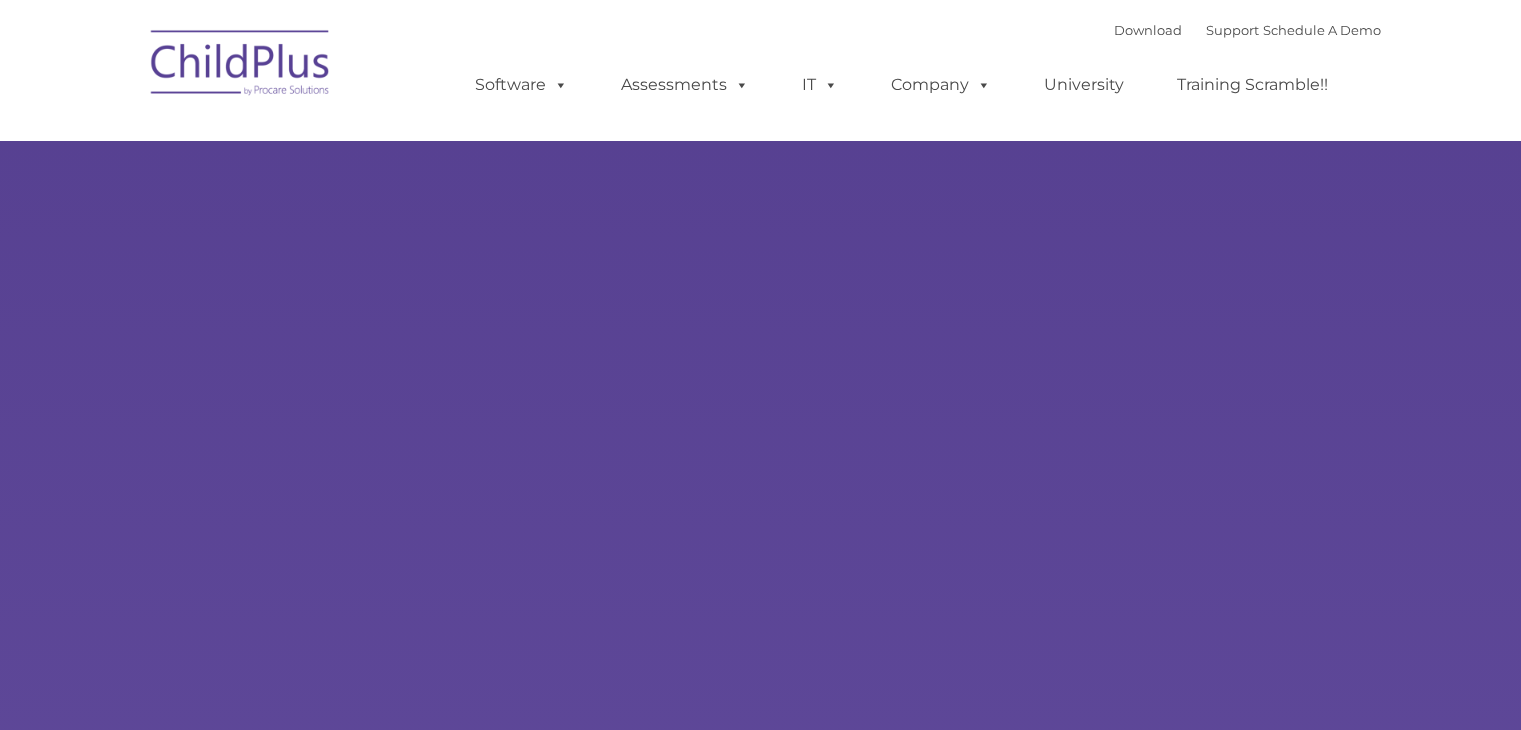 type on "" 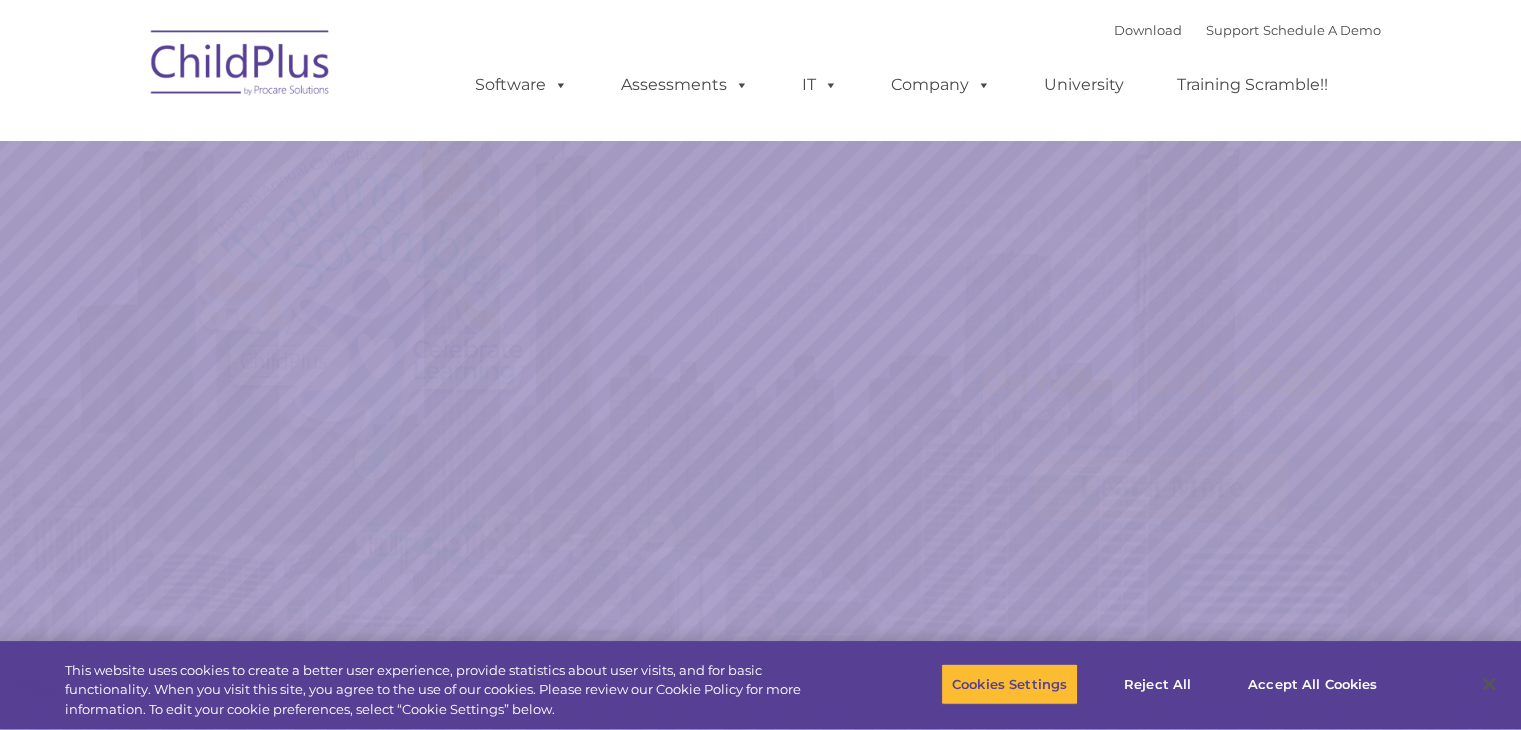select on "MEDIUM" 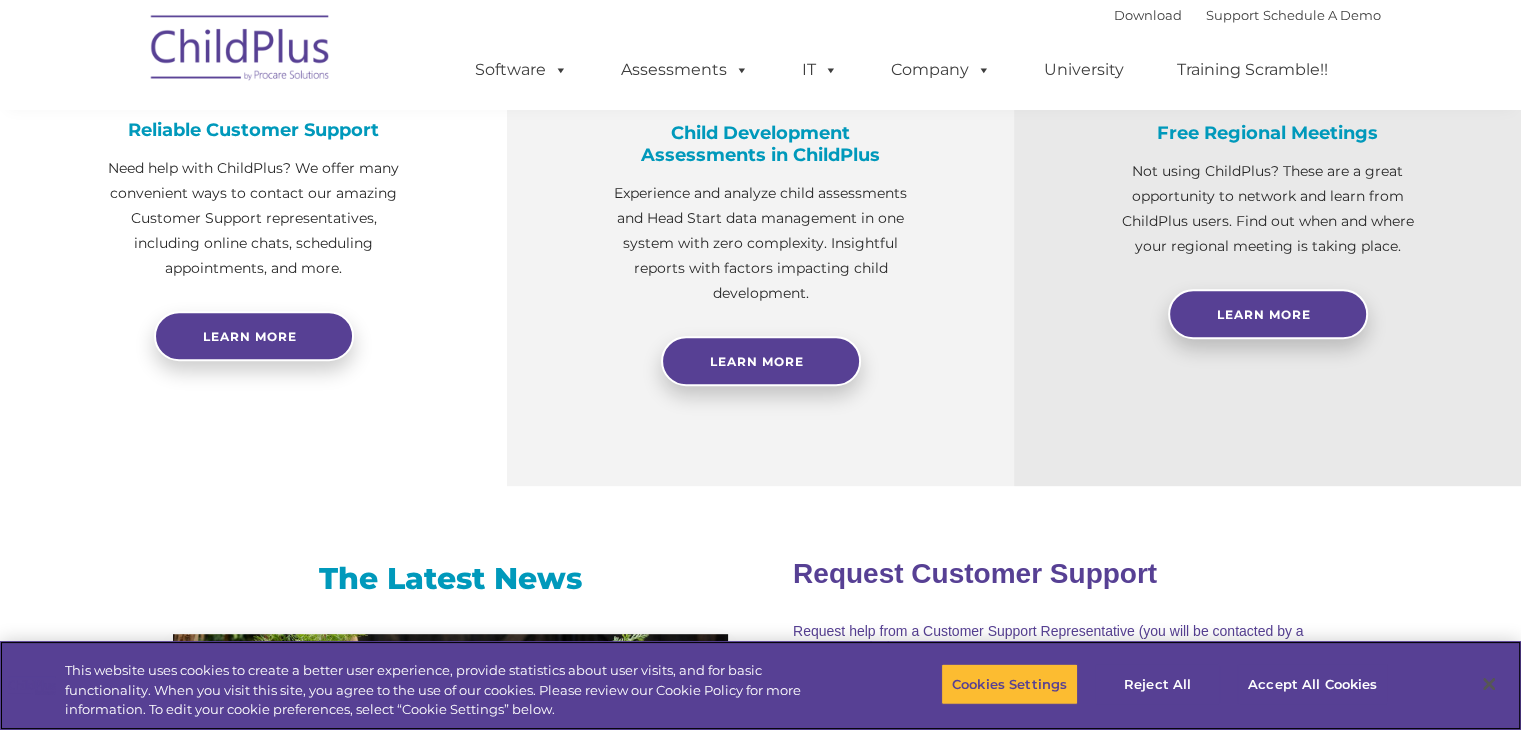 scroll, scrollTop: 0, scrollLeft: 0, axis: both 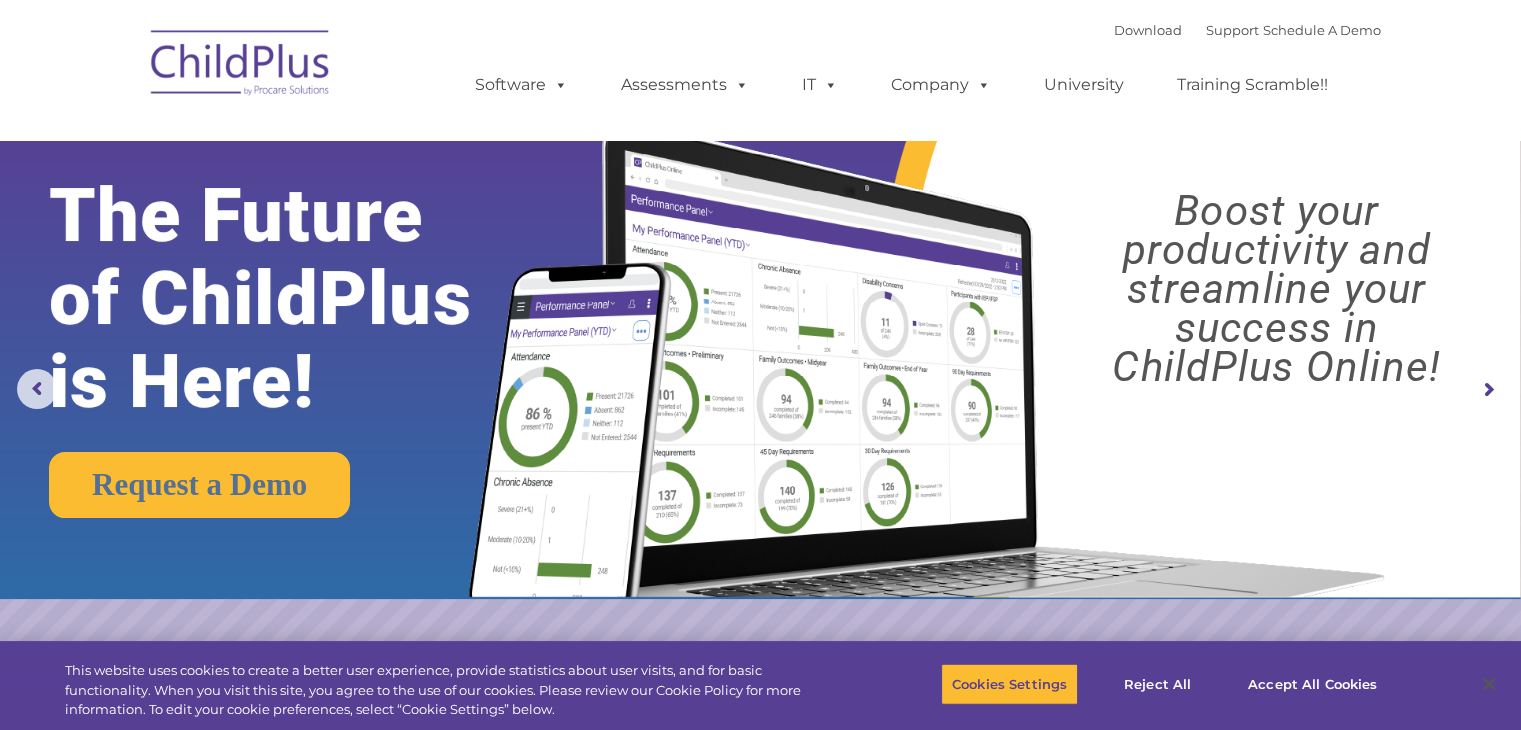 click at bounding box center (241, 66) 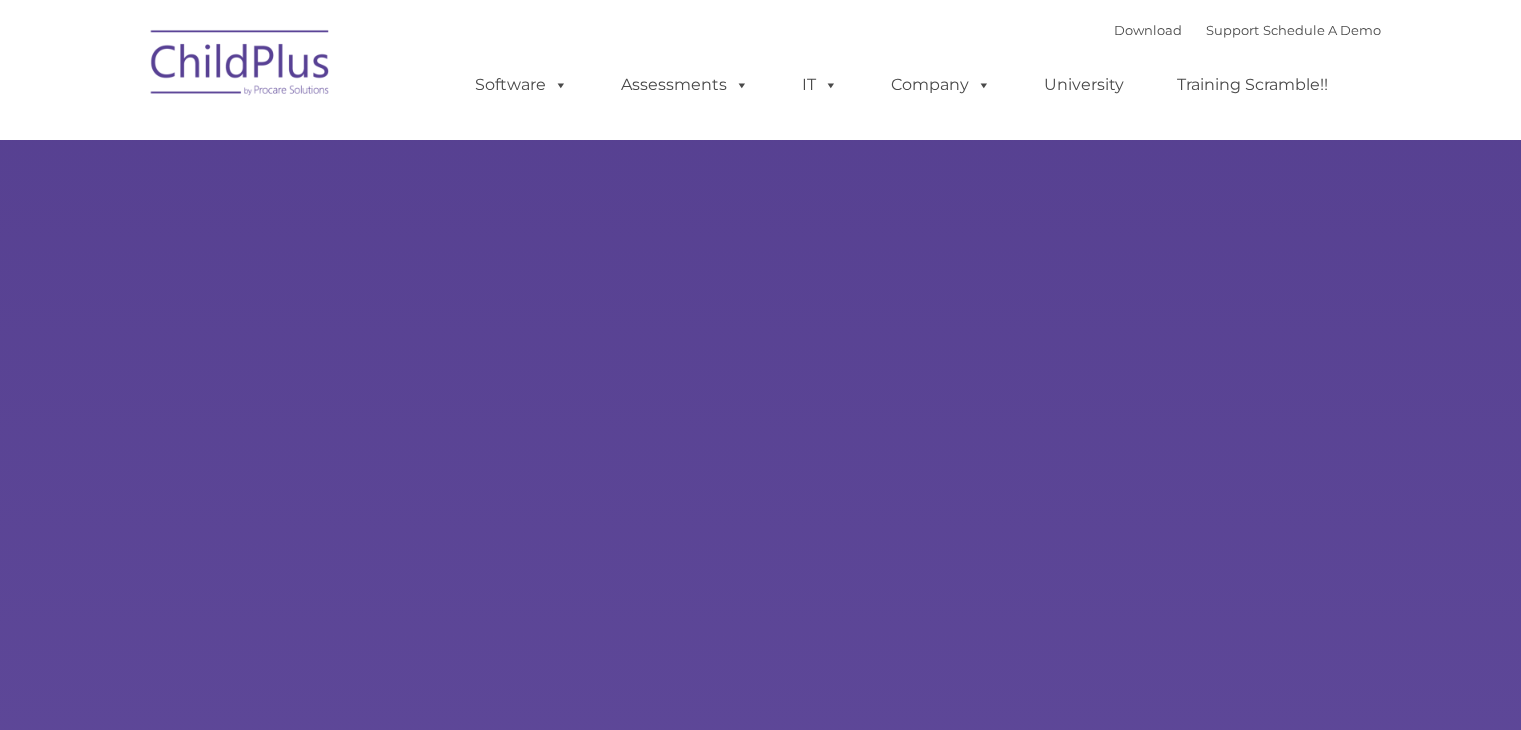 scroll, scrollTop: 0, scrollLeft: 0, axis: both 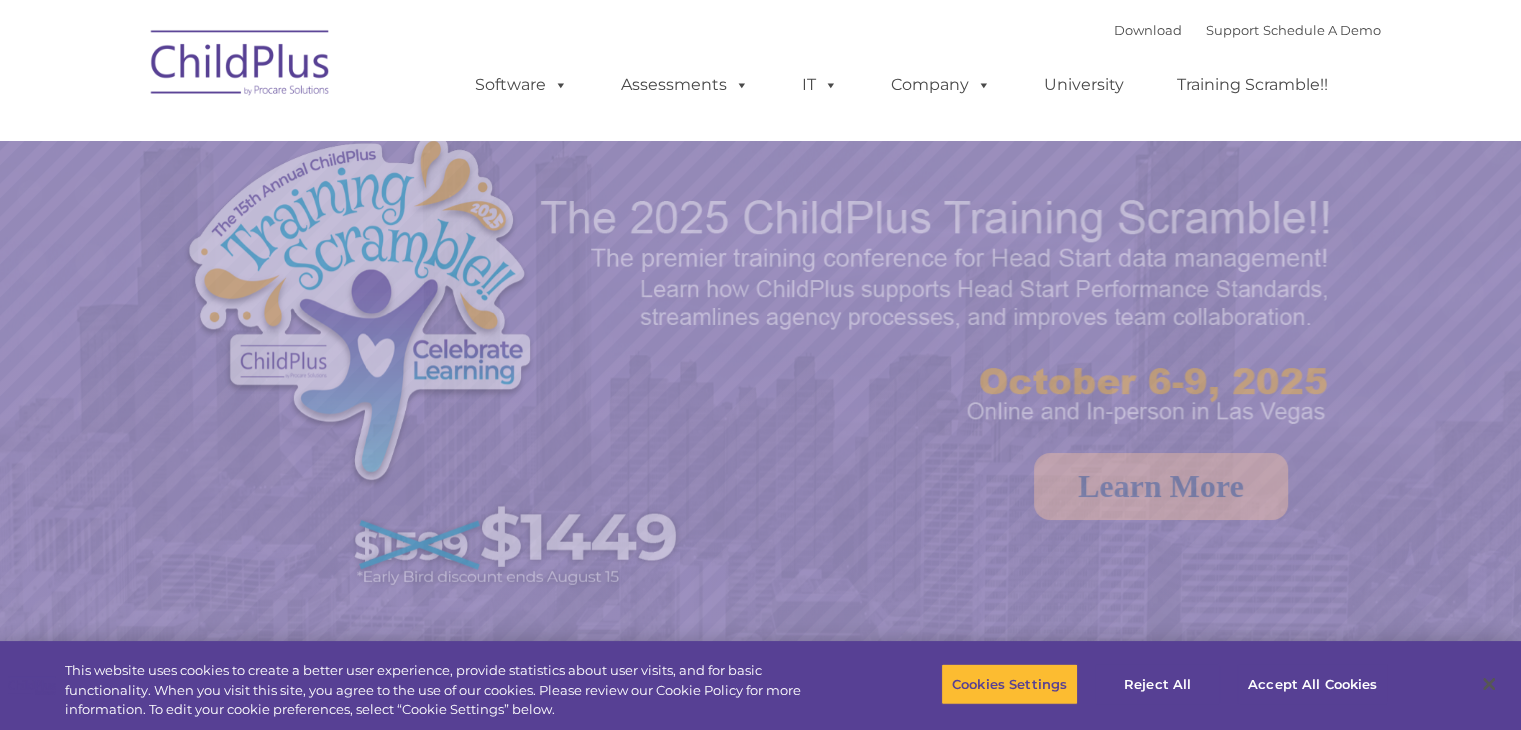 select on "MEDIUM" 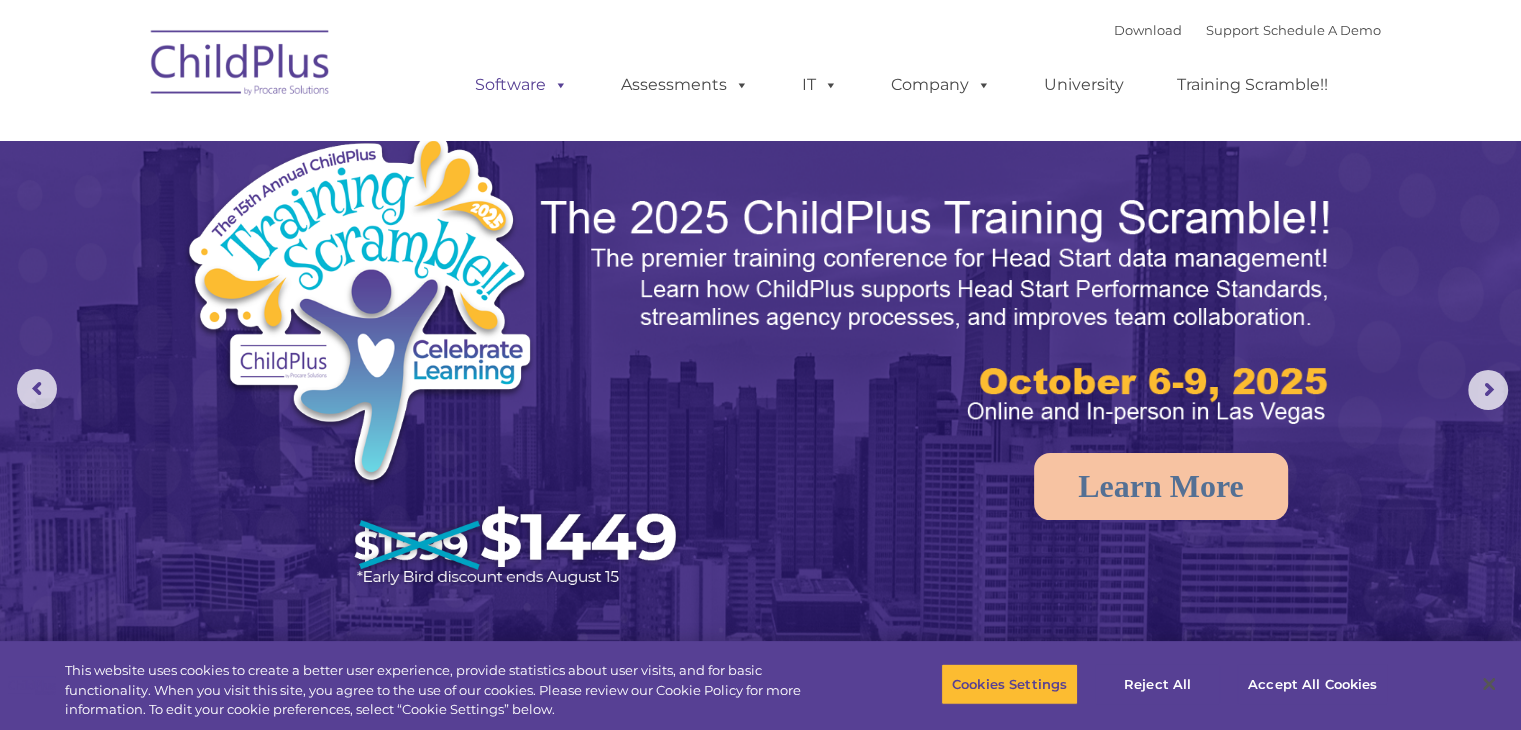 click on "Software" at bounding box center [521, 85] 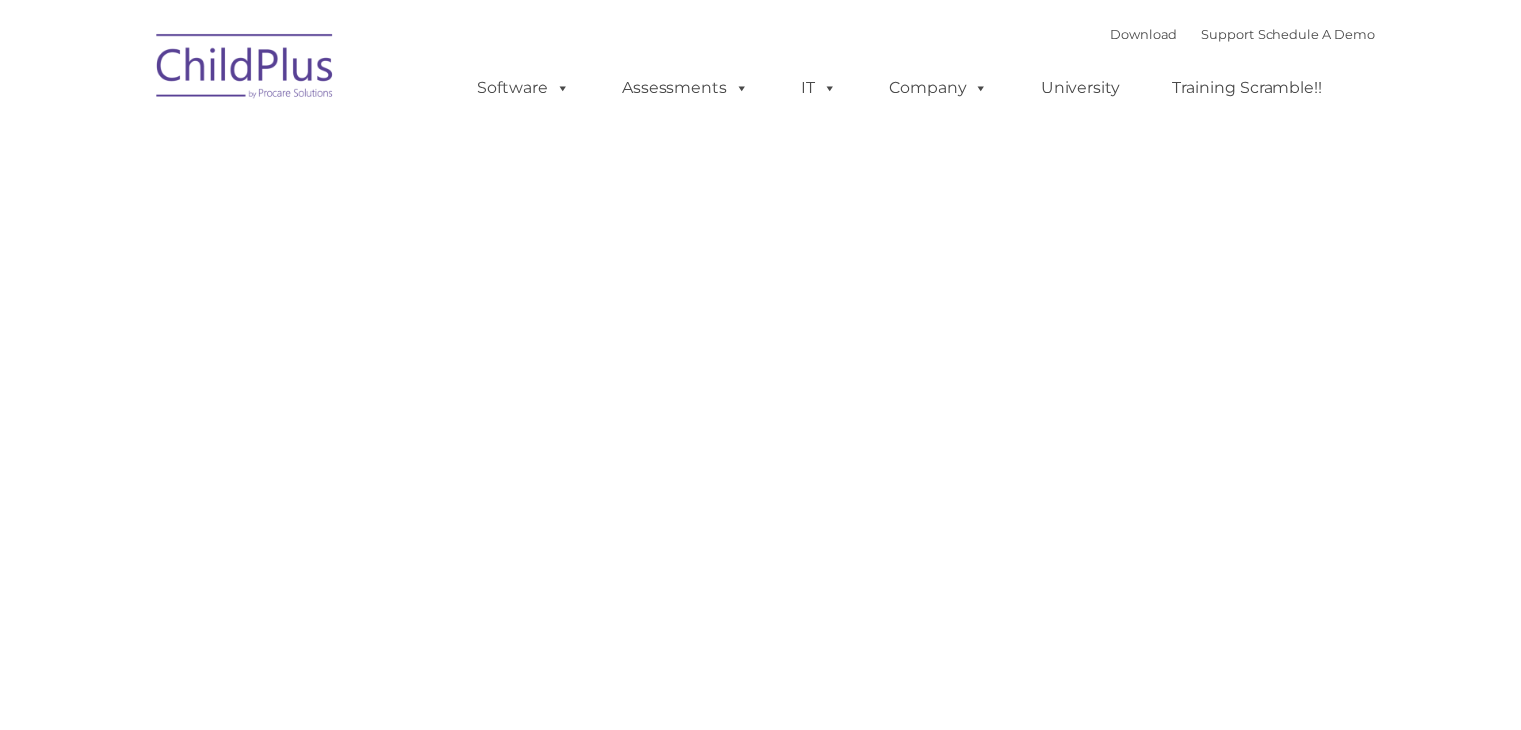 scroll, scrollTop: 0, scrollLeft: 0, axis: both 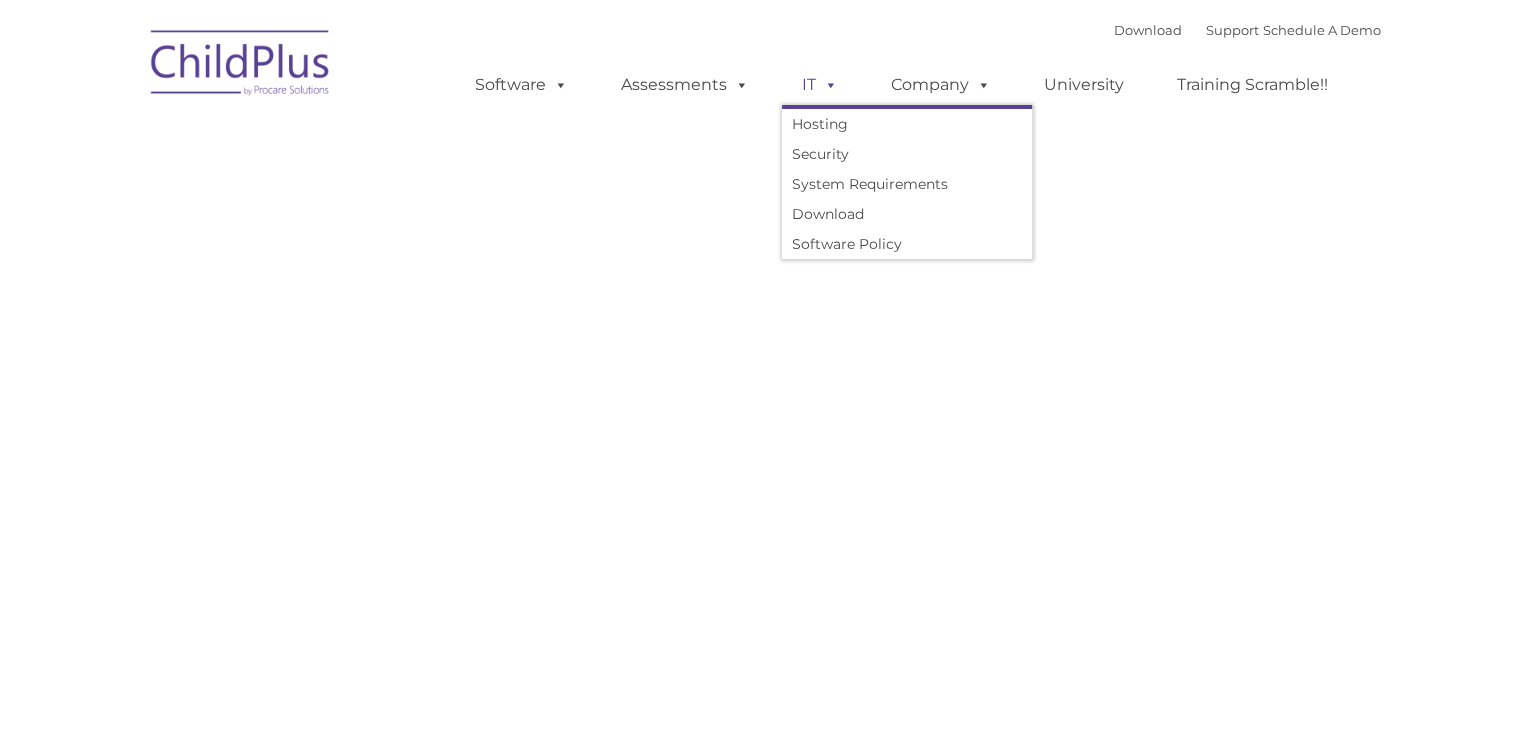 type on "" 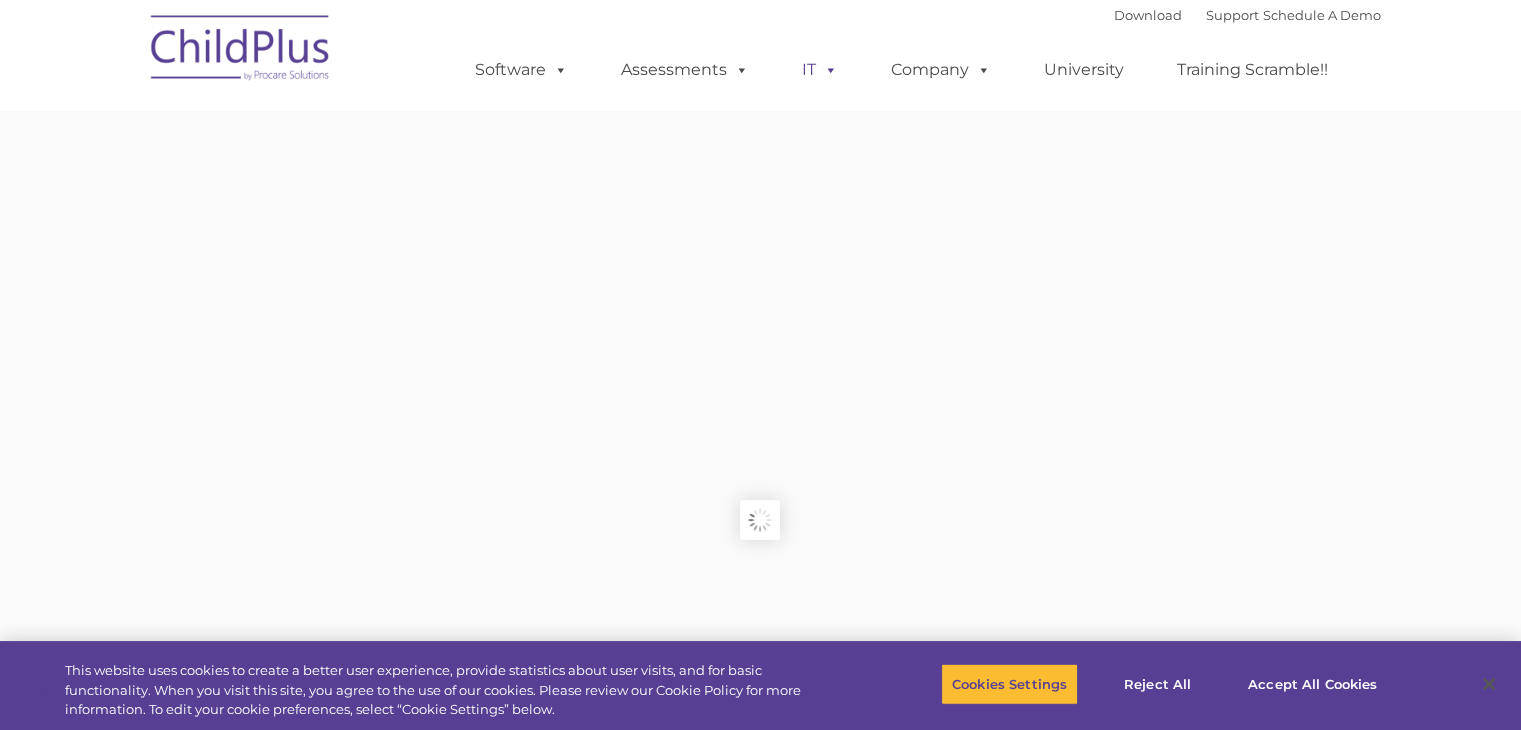 click on "IT" at bounding box center (820, 70) 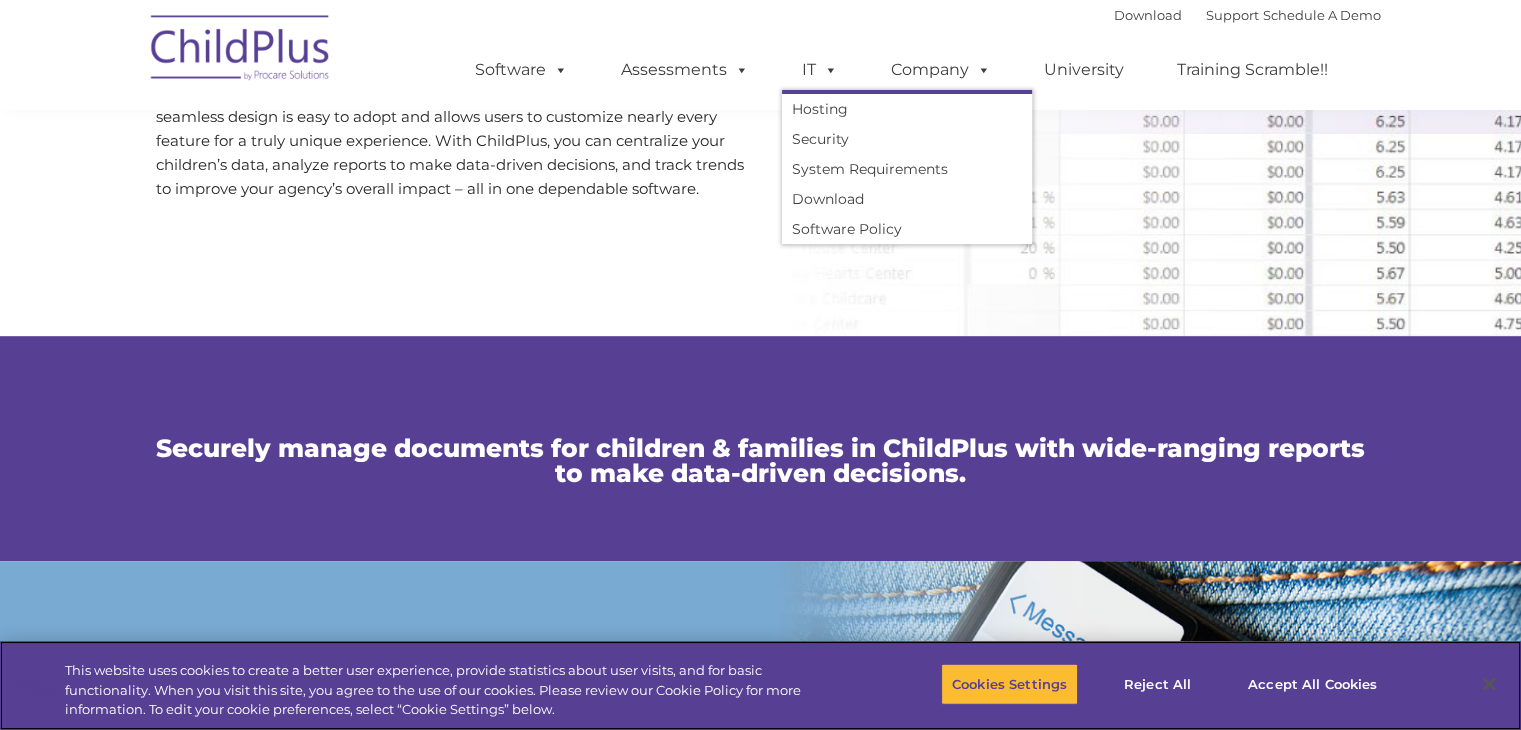 scroll, scrollTop: 0, scrollLeft: 0, axis: both 